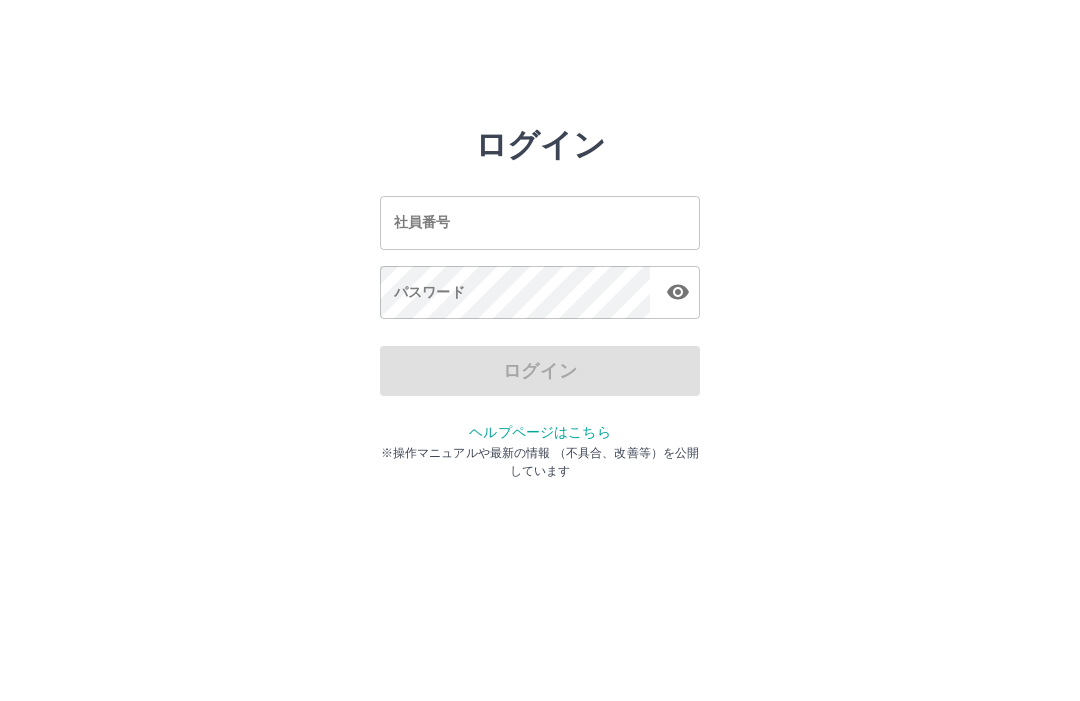 scroll, scrollTop: 0, scrollLeft: 0, axis: both 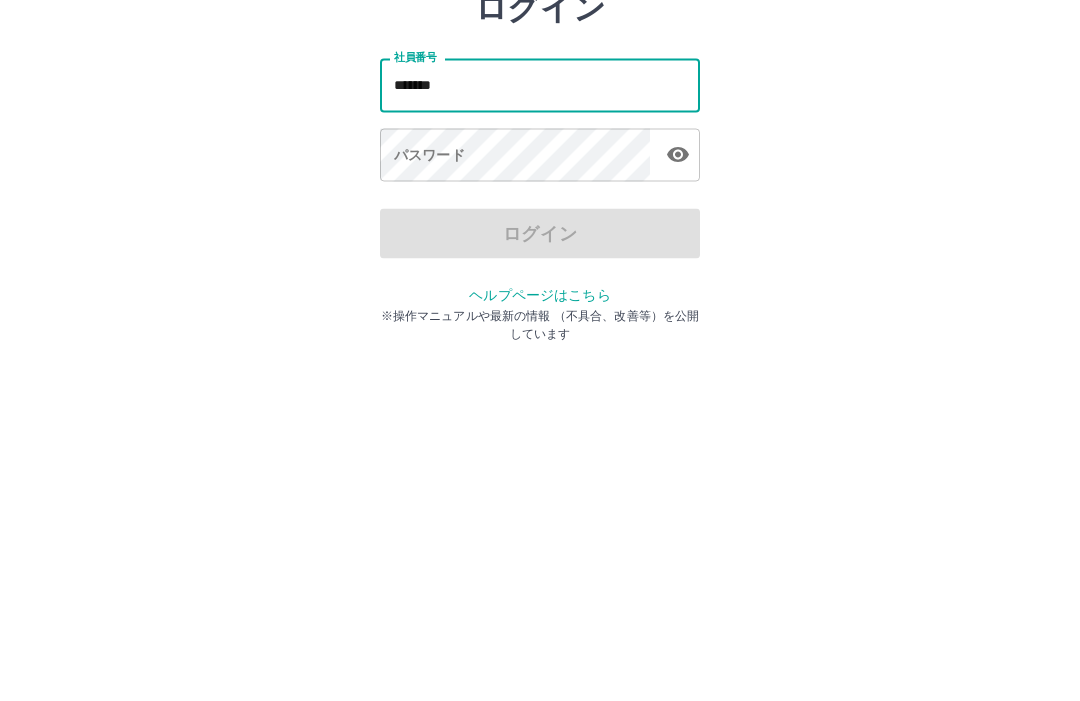 type on "*******" 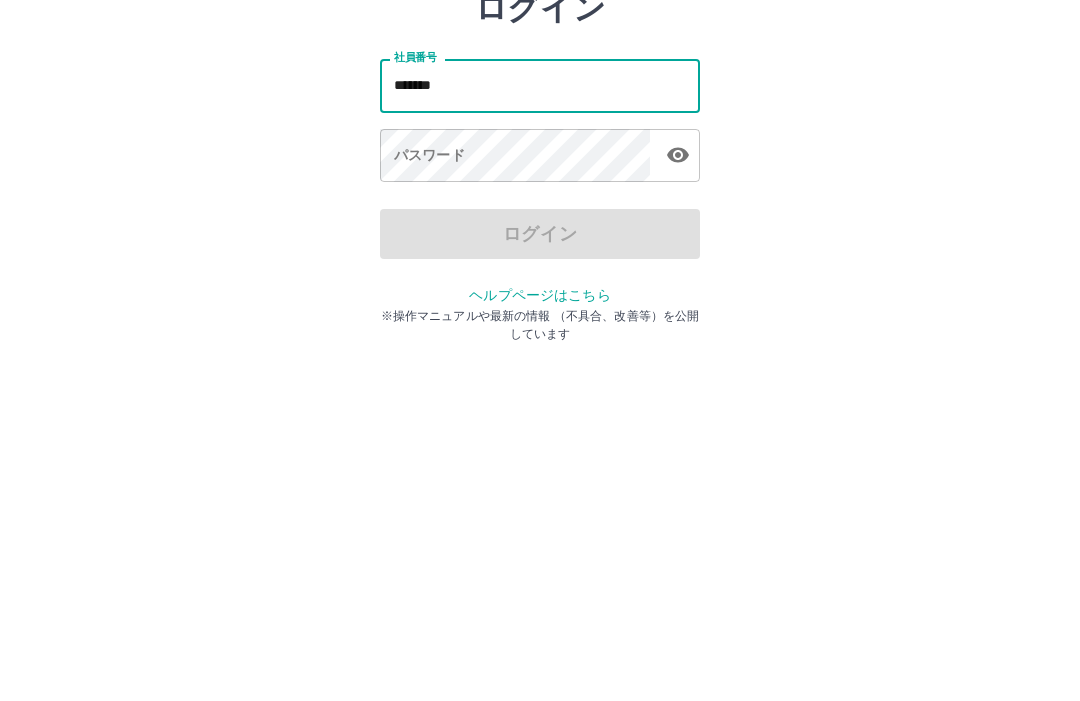 click on "パスワード パスワード" at bounding box center (540, 294) 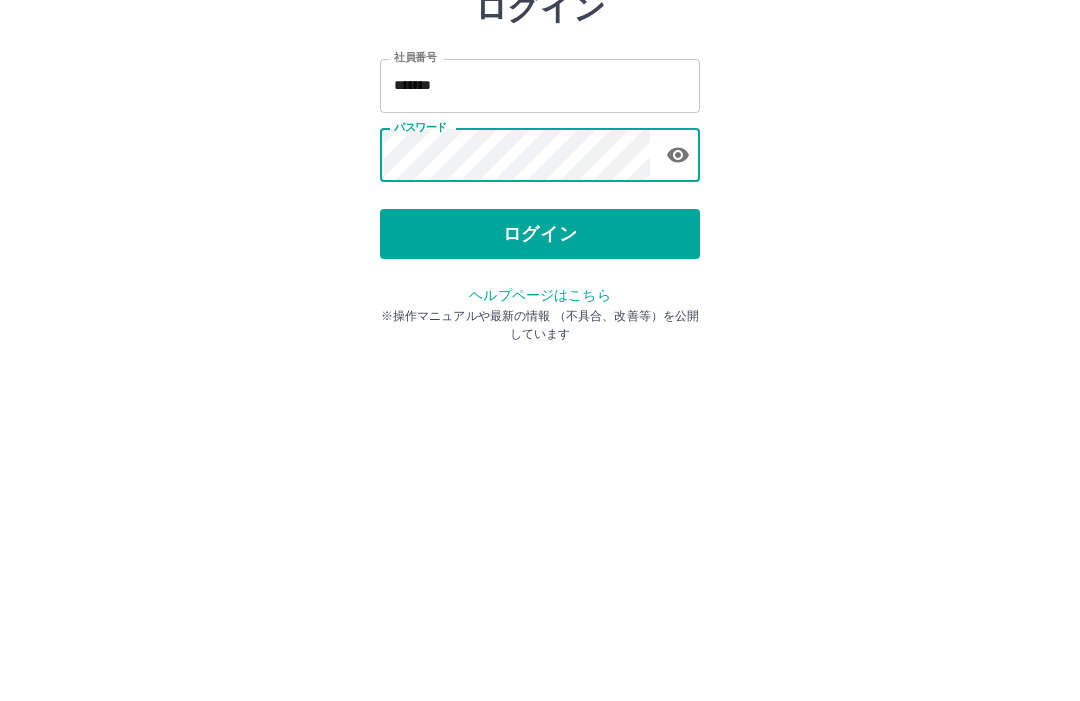 click on "ログイン" at bounding box center [540, 371] 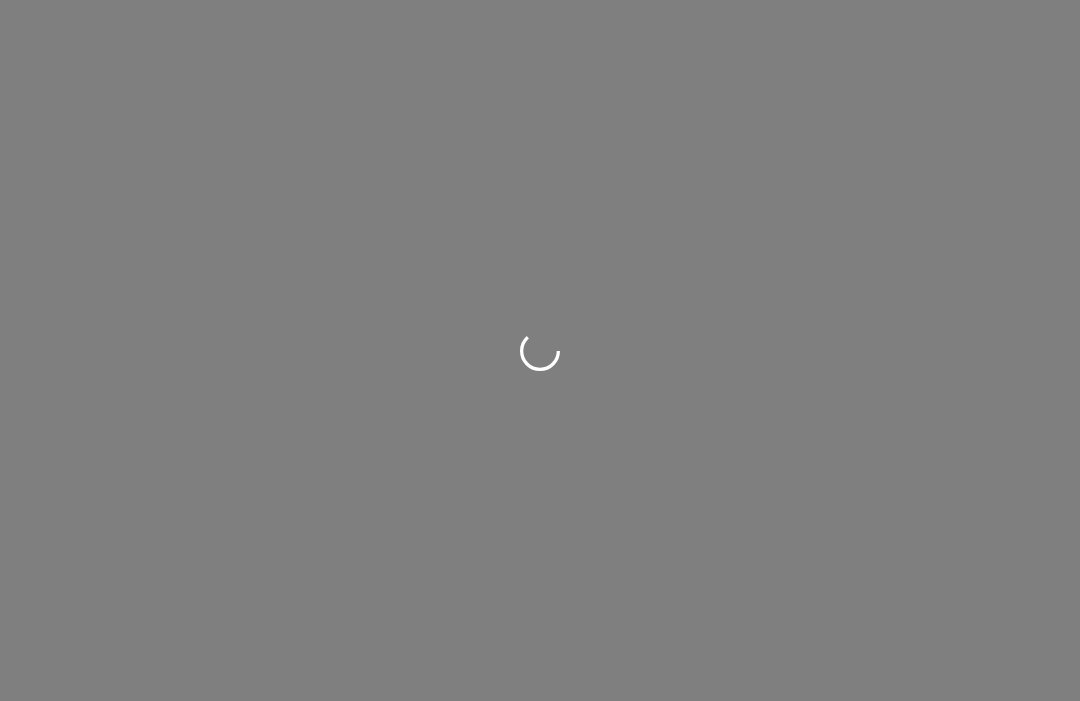scroll, scrollTop: 0, scrollLeft: 0, axis: both 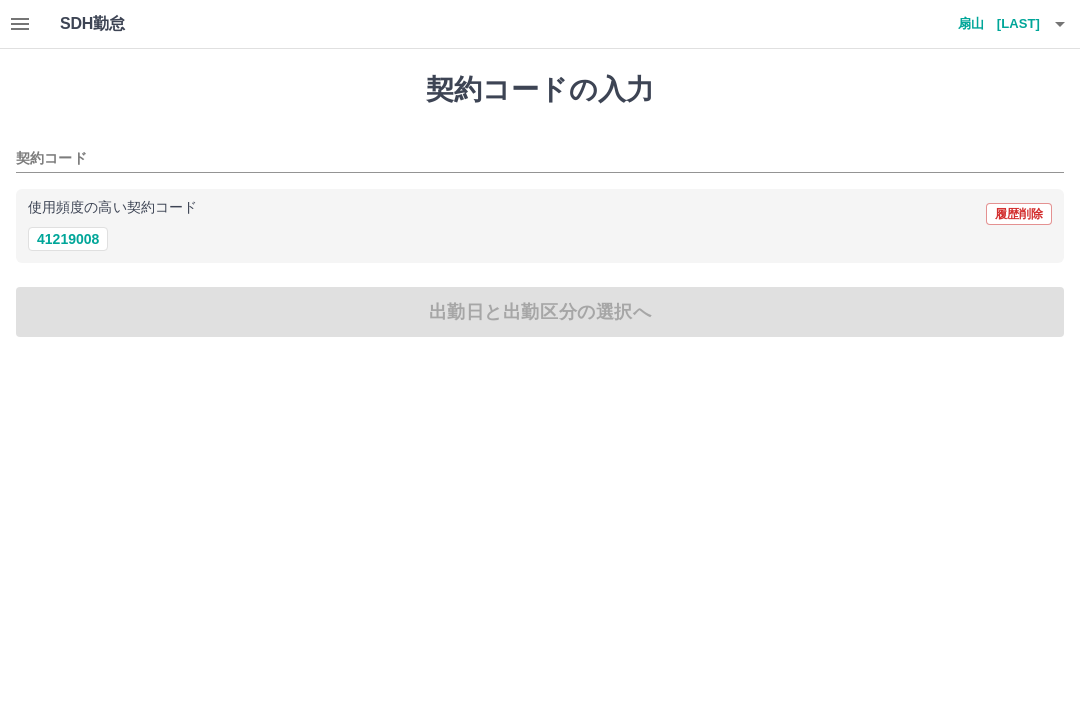 click on "41219008" at bounding box center [68, 239] 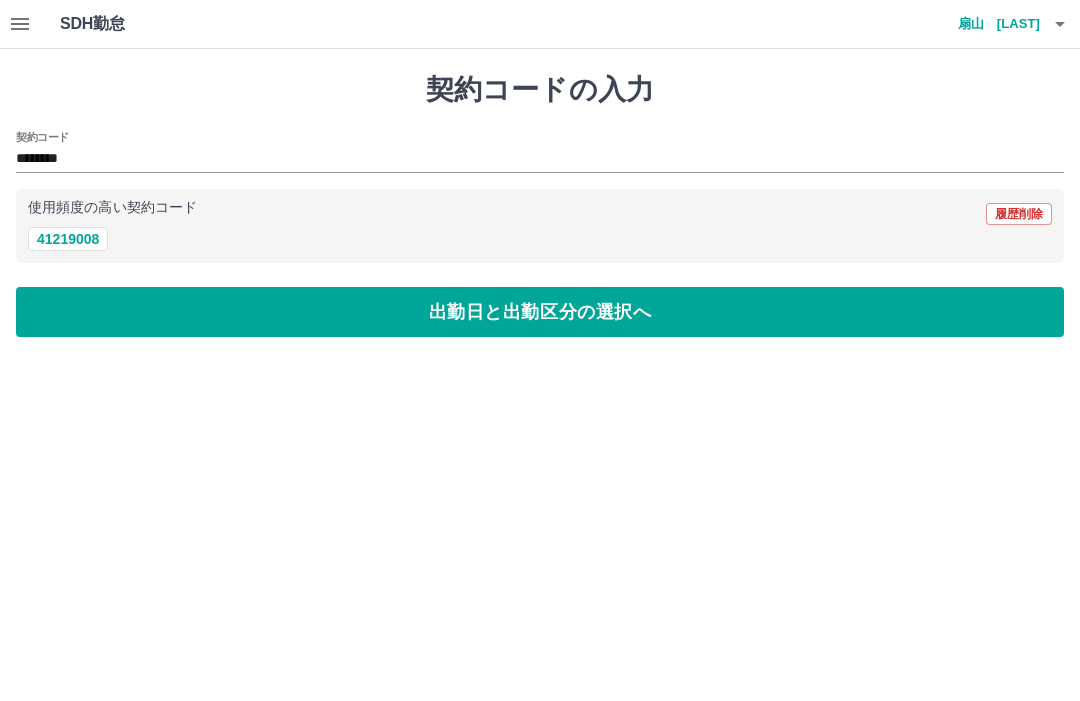 click on "出勤日と出勤区分の選択へ" at bounding box center [540, 312] 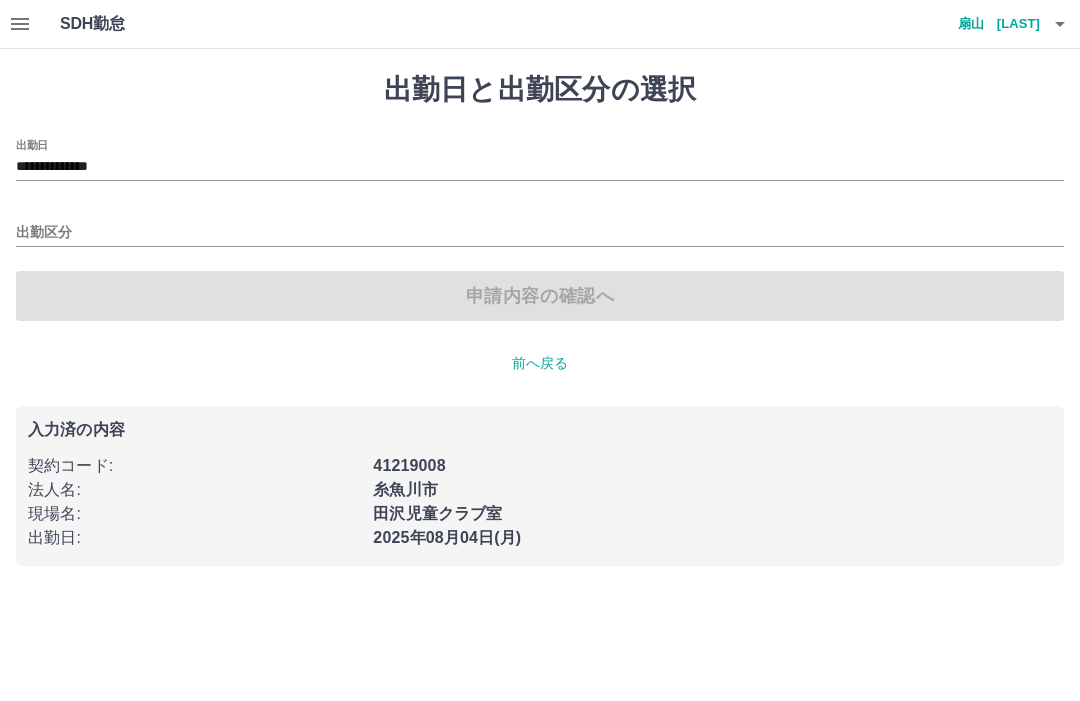 click on "出勤区分" at bounding box center [540, 233] 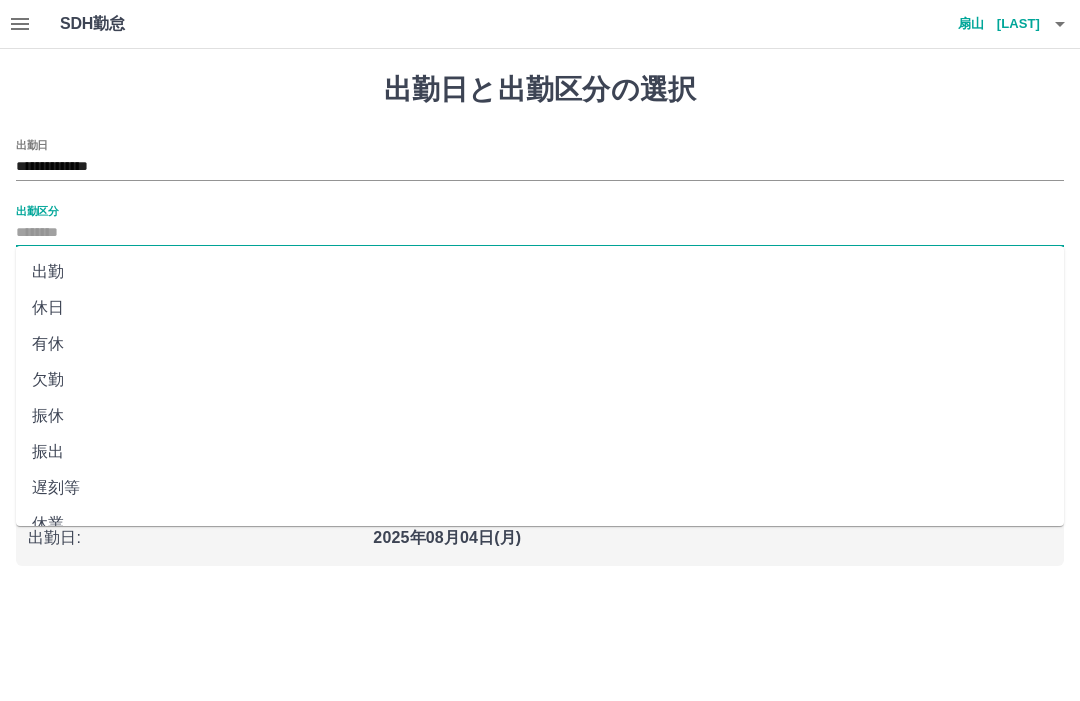 click on "出勤" at bounding box center [540, 272] 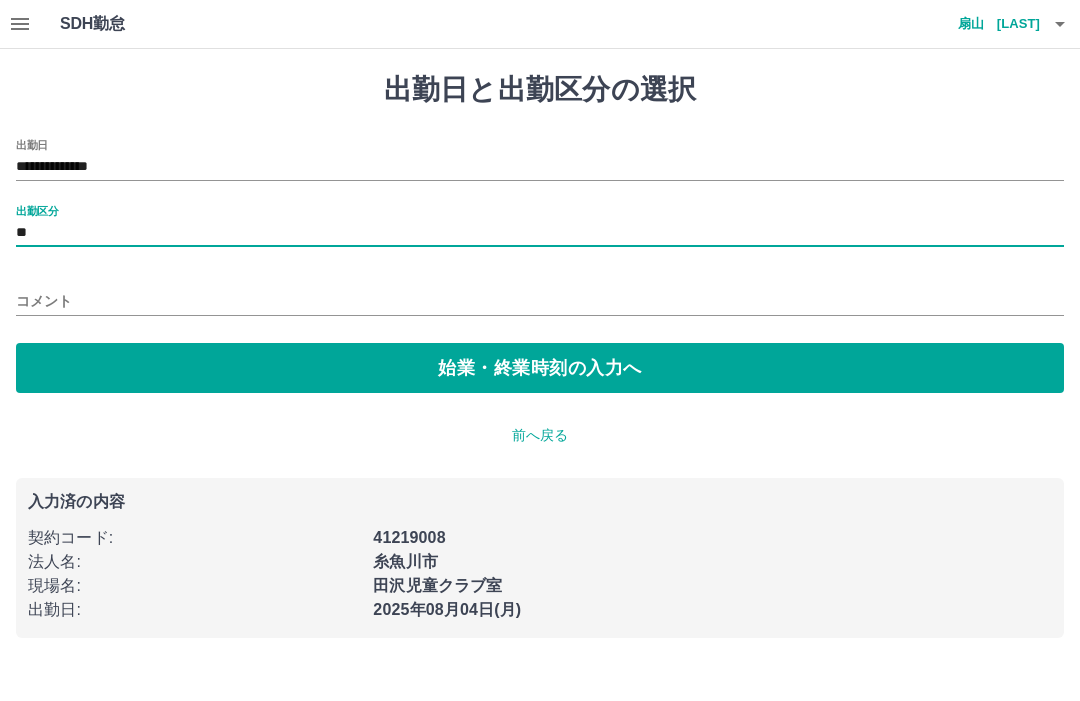 click on "始業・終業時刻の入力へ" at bounding box center (540, 368) 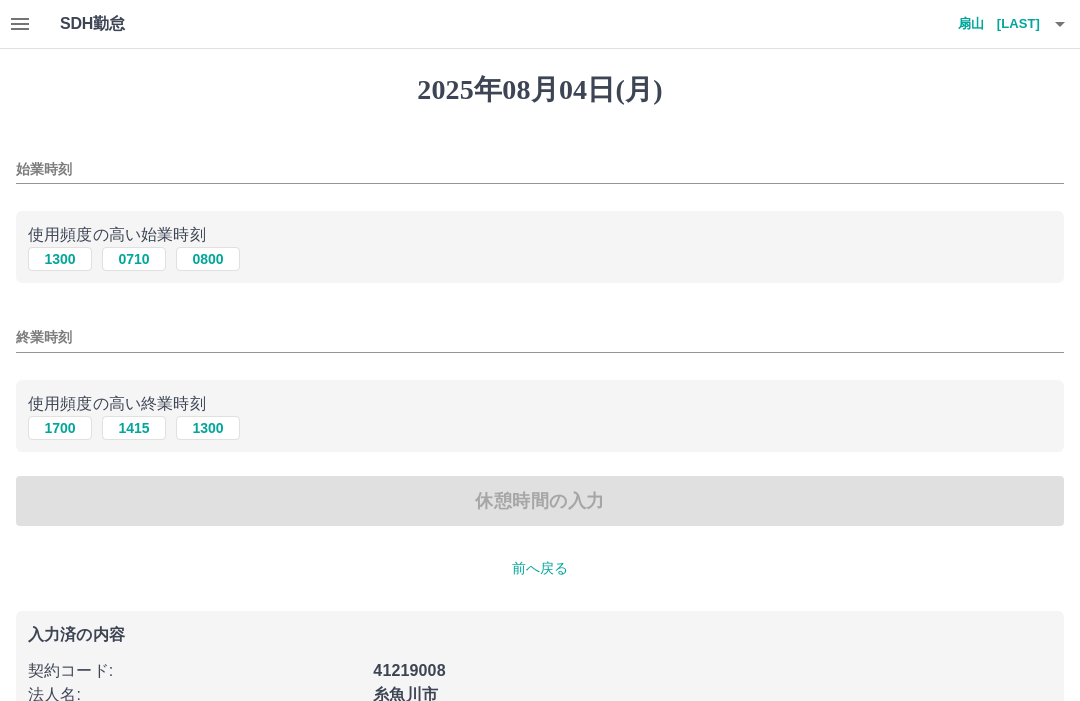 click on "0800" at bounding box center [208, 259] 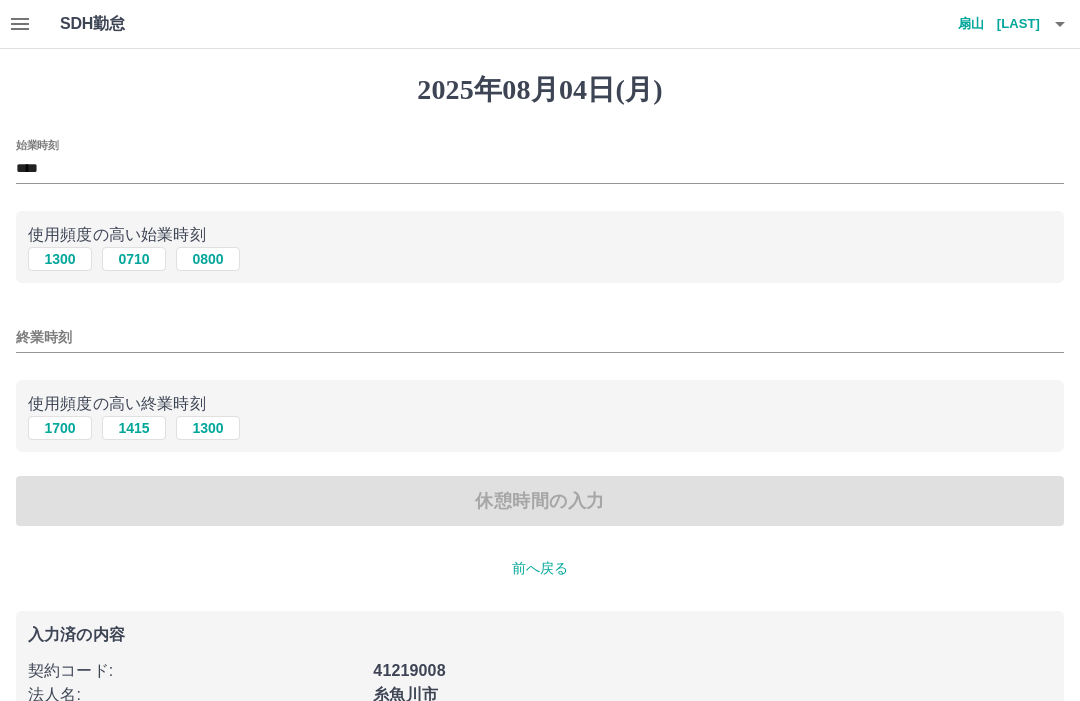 click on "1300" at bounding box center [208, 428] 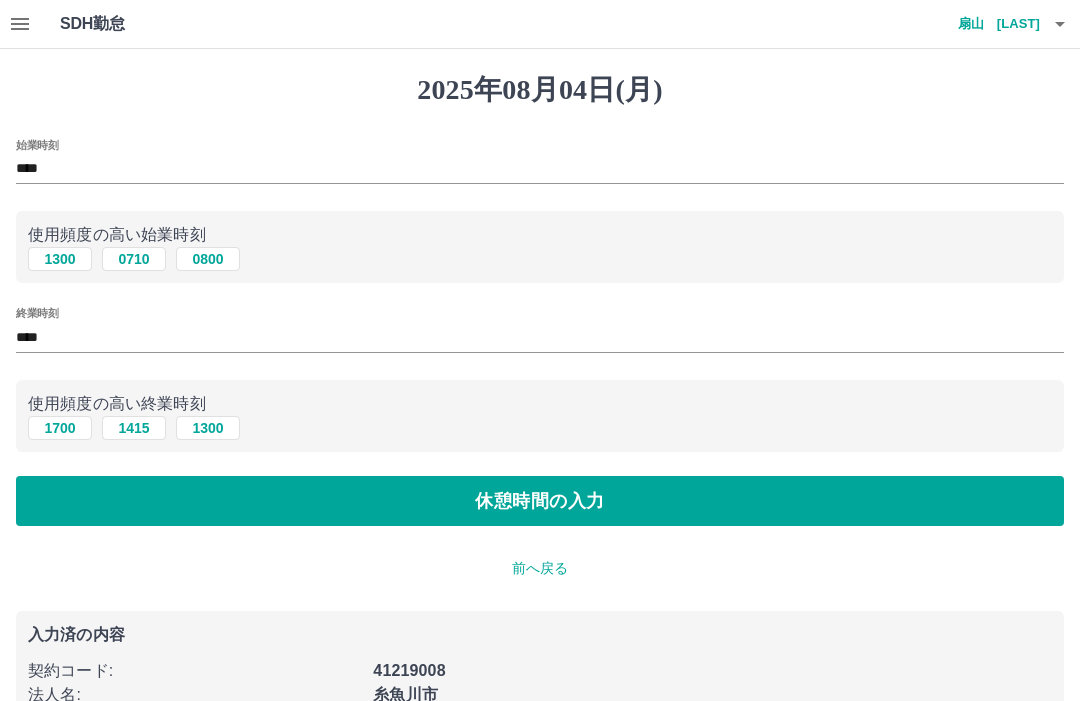 click on "休憩時間の入力" at bounding box center [540, 501] 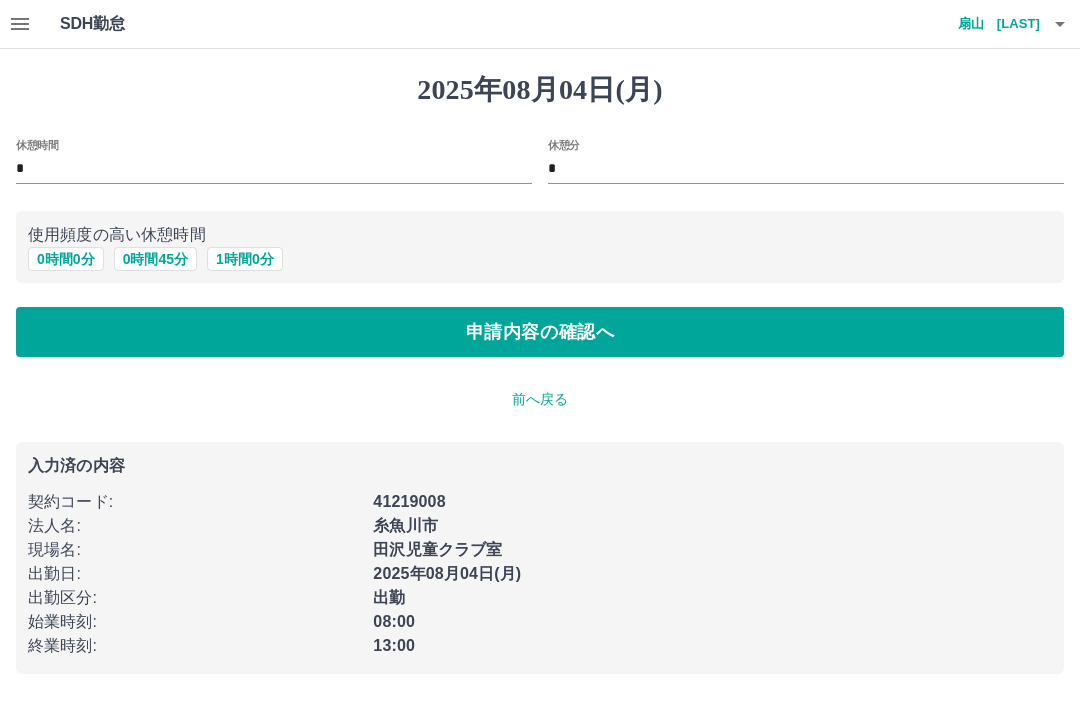 click on "0 時間 0 分" at bounding box center (66, 259) 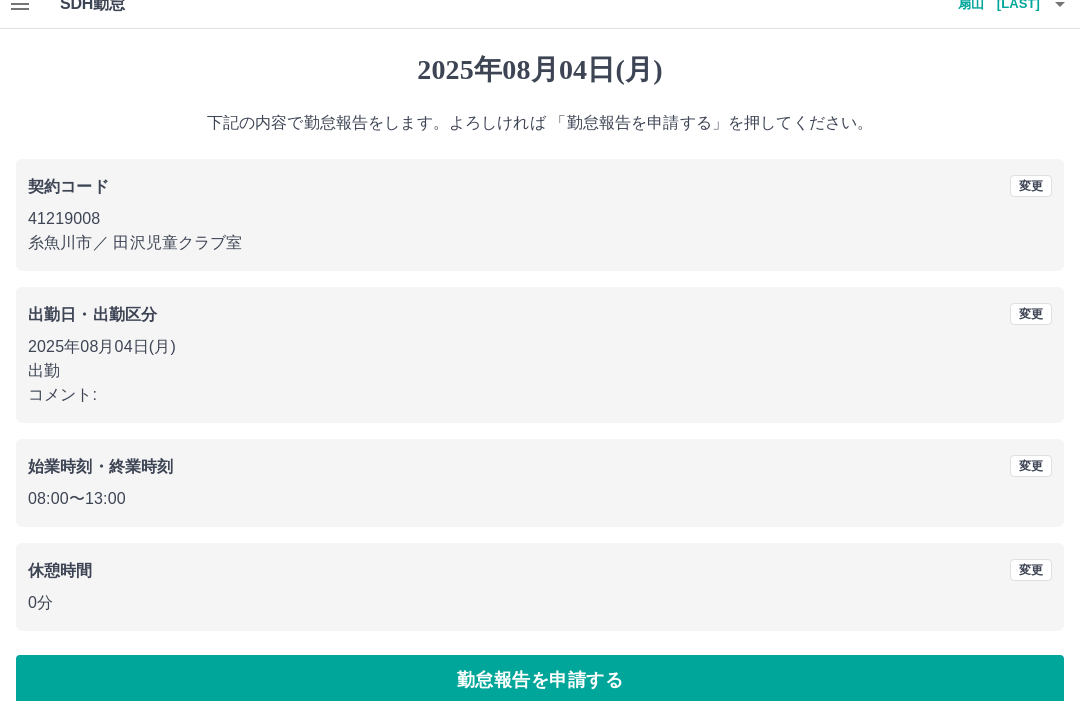 scroll, scrollTop: 47, scrollLeft: 0, axis: vertical 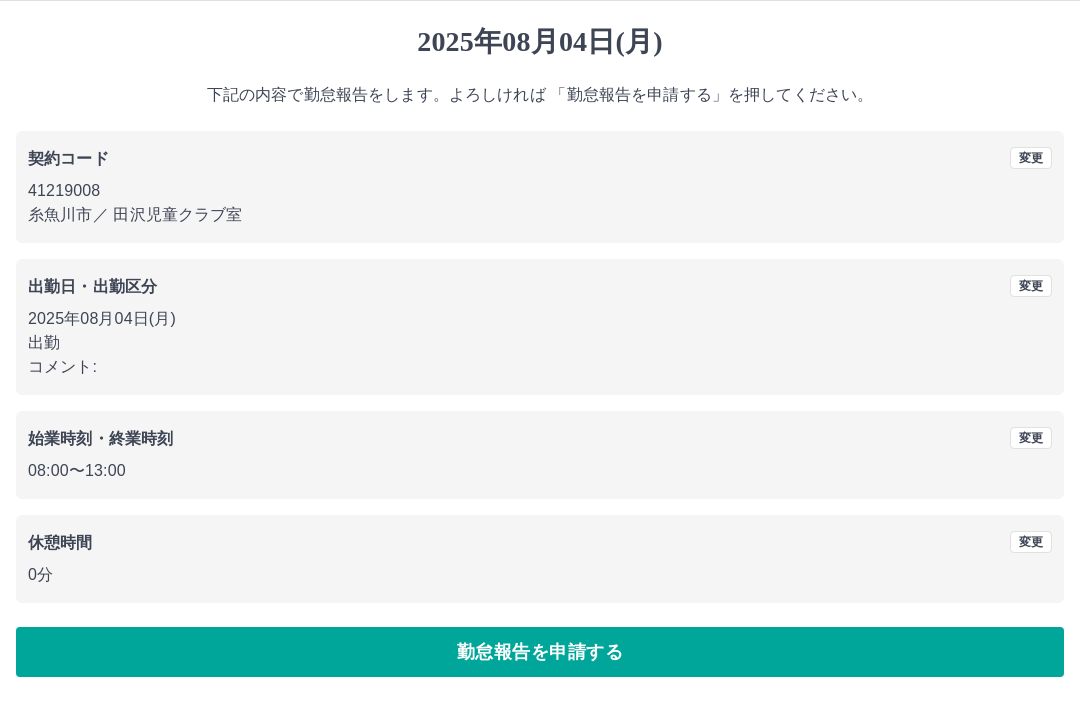 click on "勤怠報告を申請する" at bounding box center (540, 653) 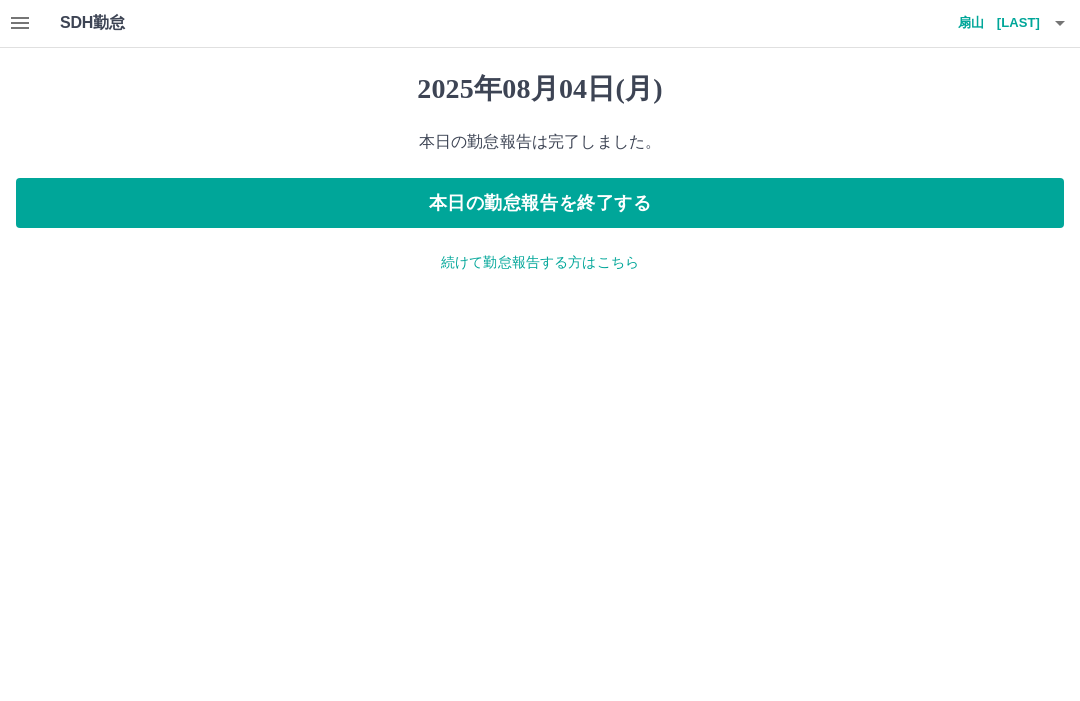 click on "本日の勤怠報告を終了する" at bounding box center [540, 204] 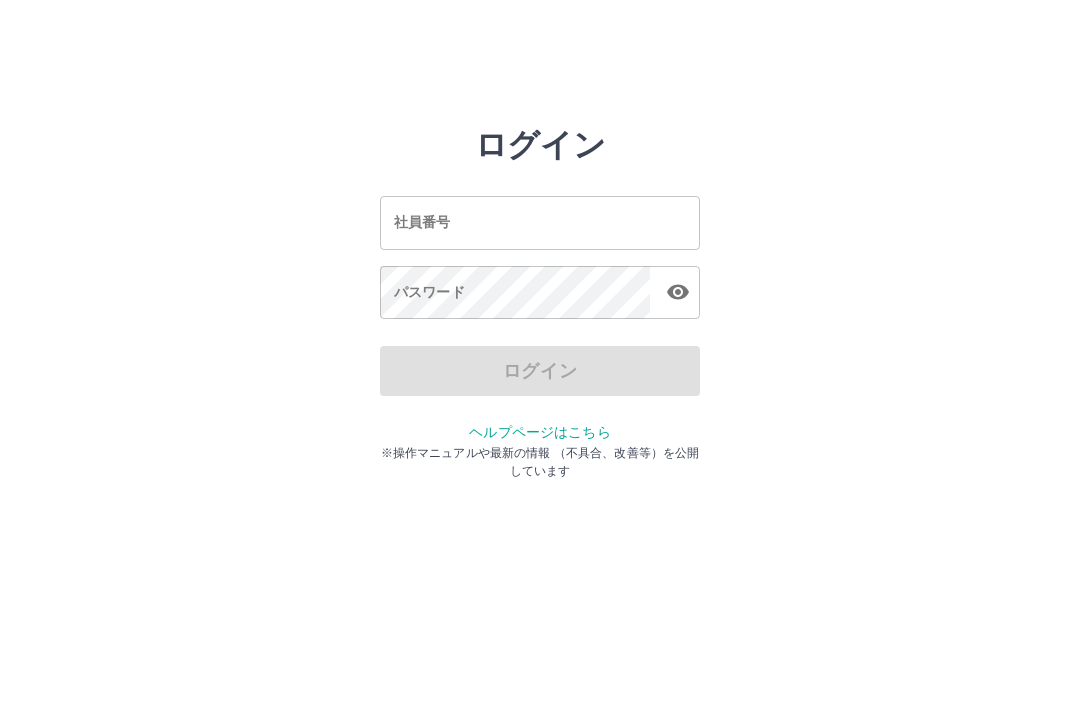 scroll, scrollTop: 0, scrollLeft: 0, axis: both 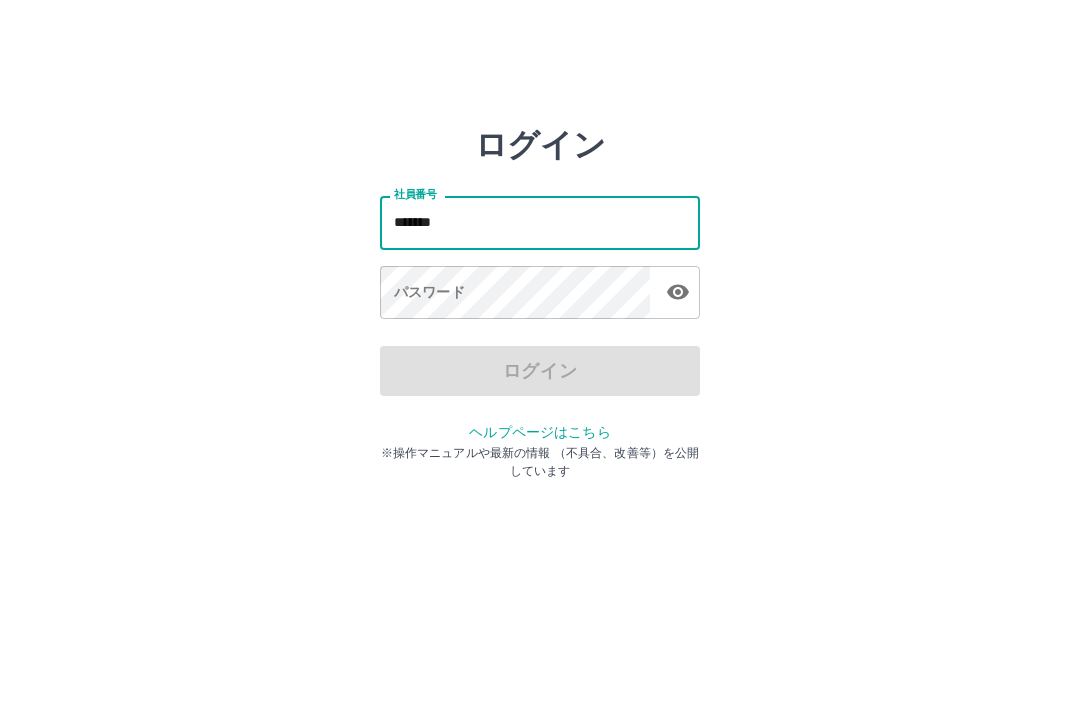 click on "*******" at bounding box center [540, 222] 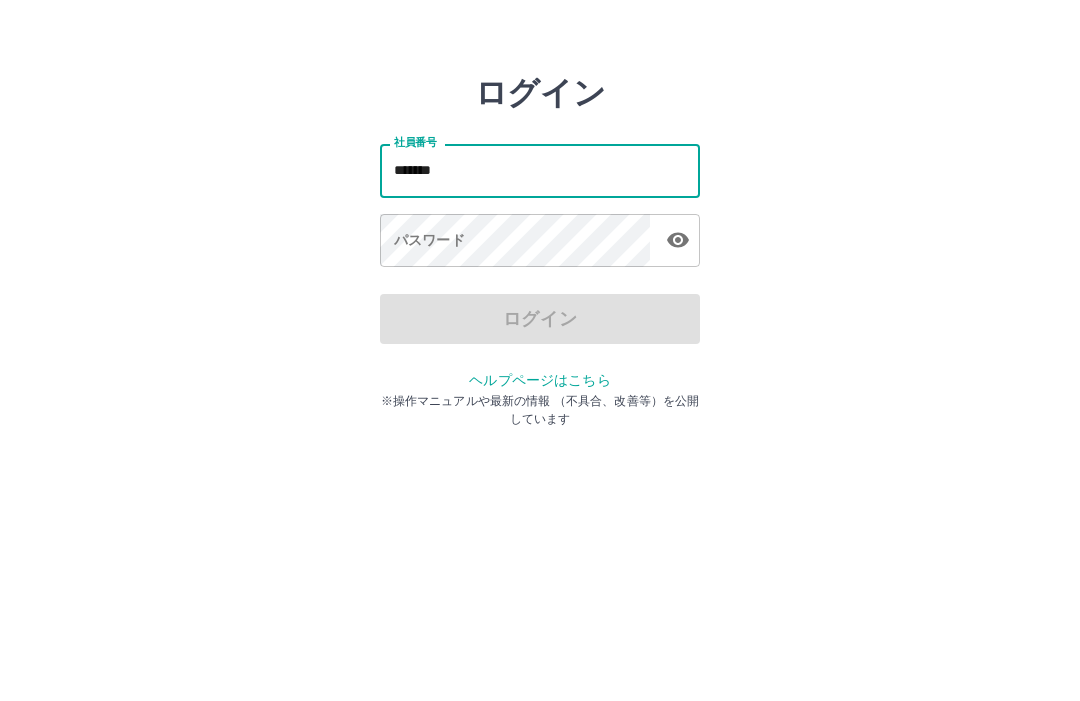 type on "*******" 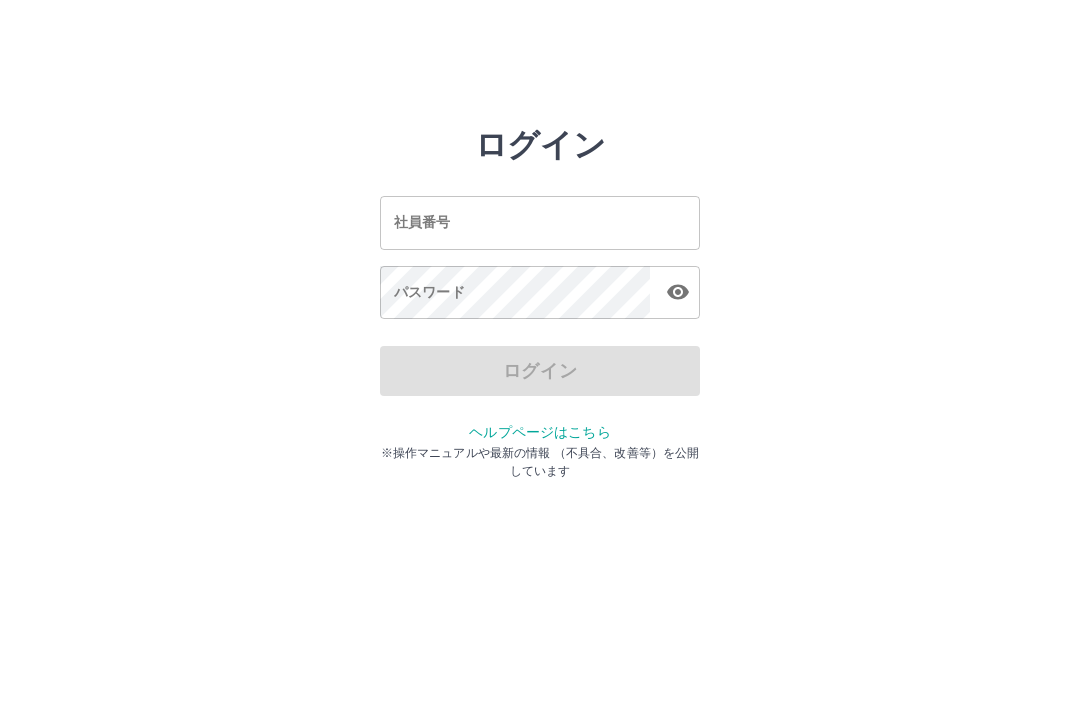 scroll, scrollTop: 0, scrollLeft: 0, axis: both 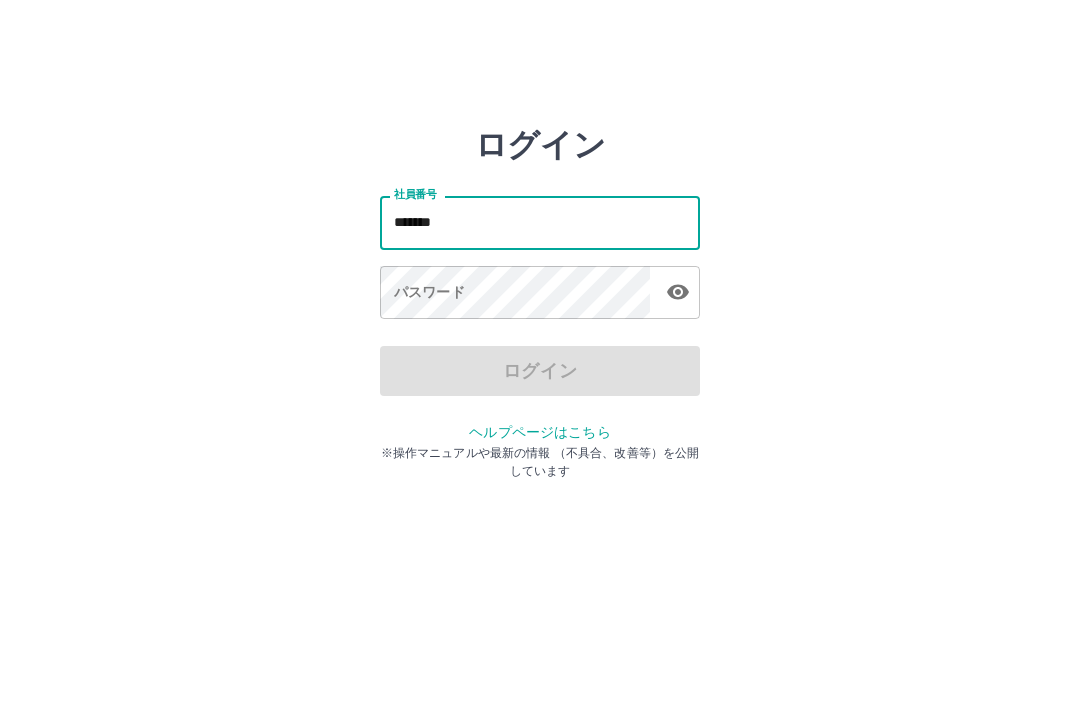 click on "*******" at bounding box center [540, 222] 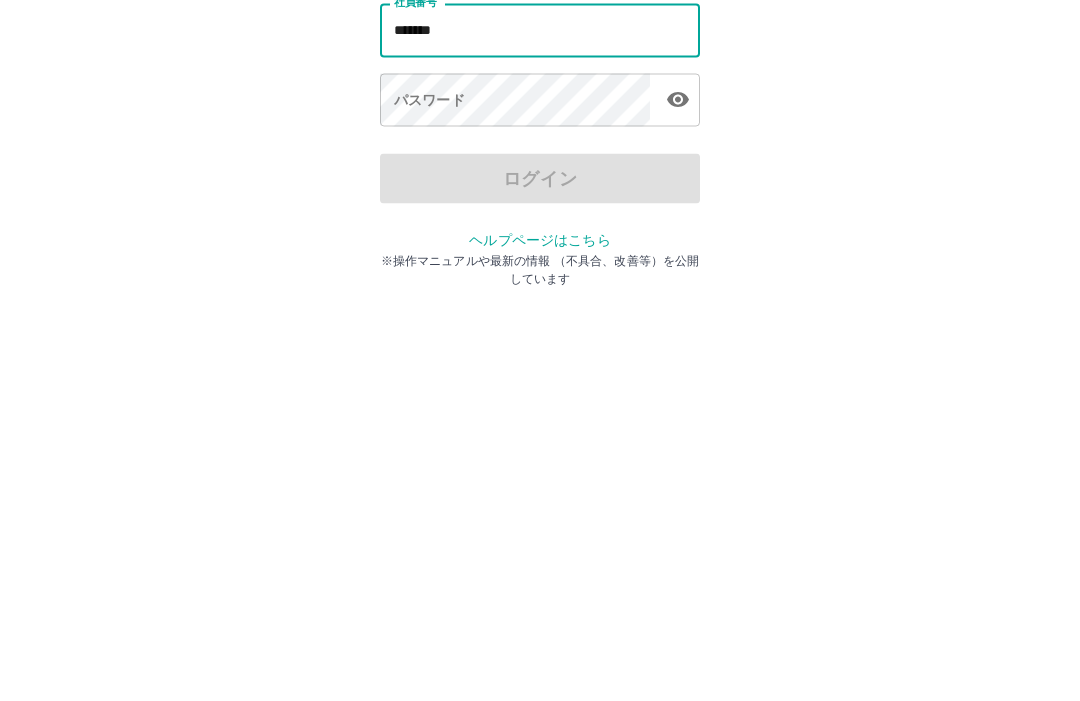 type on "*******" 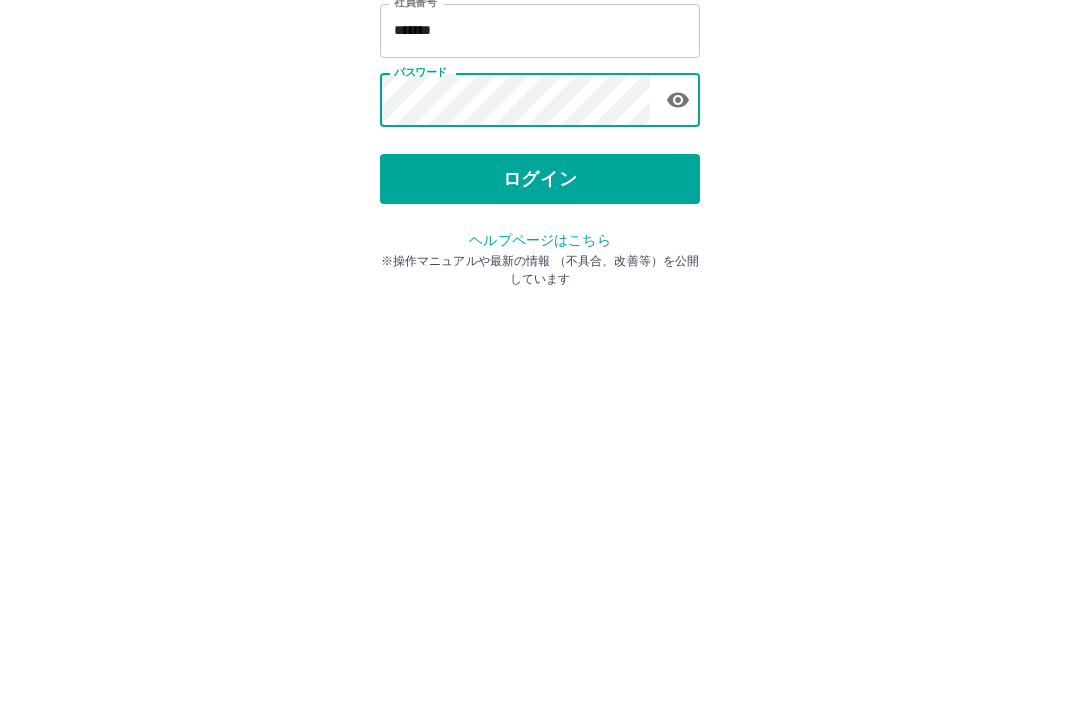 click on "ログイン" at bounding box center [540, 371] 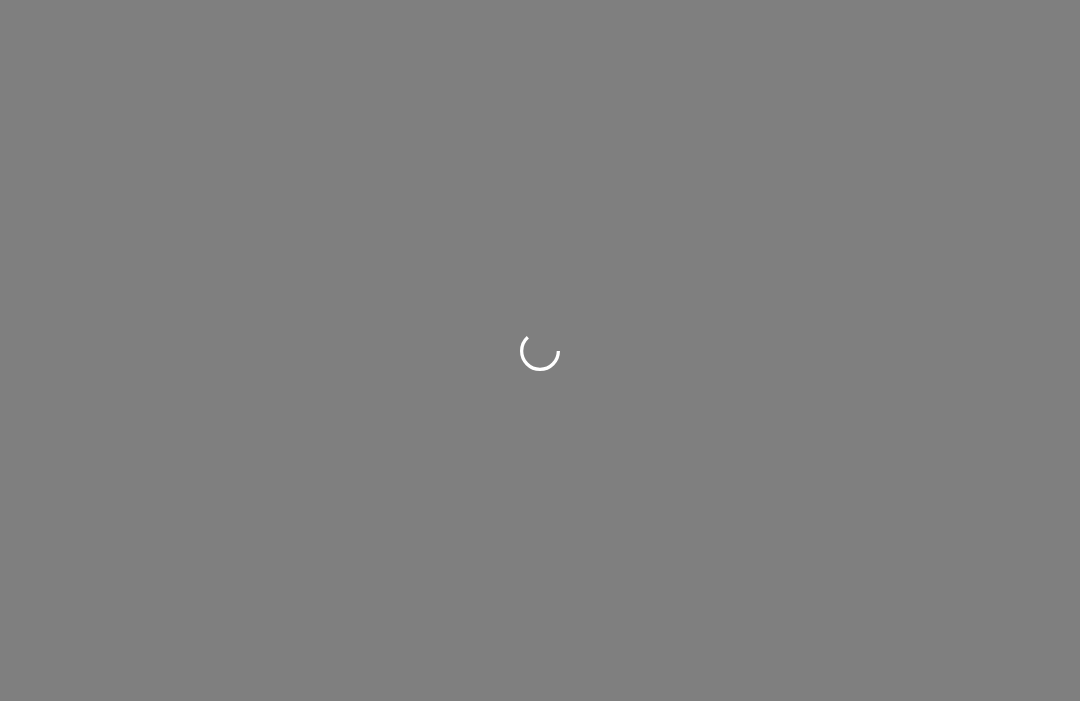 scroll, scrollTop: 0, scrollLeft: 0, axis: both 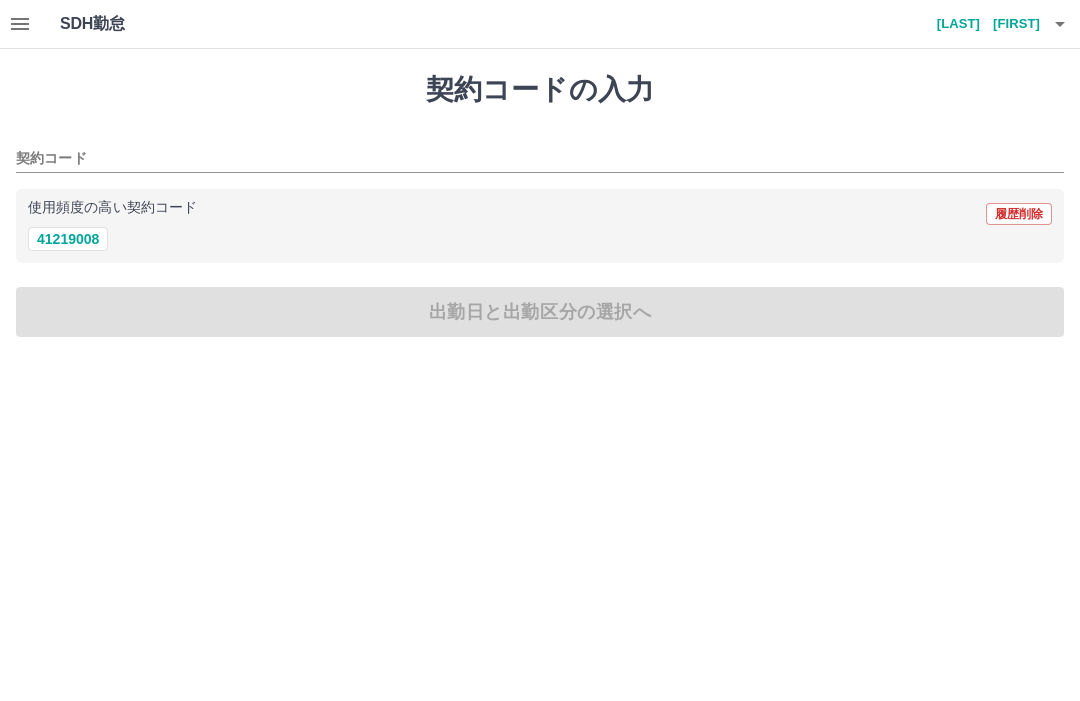 click on "41219008" at bounding box center [68, 239] 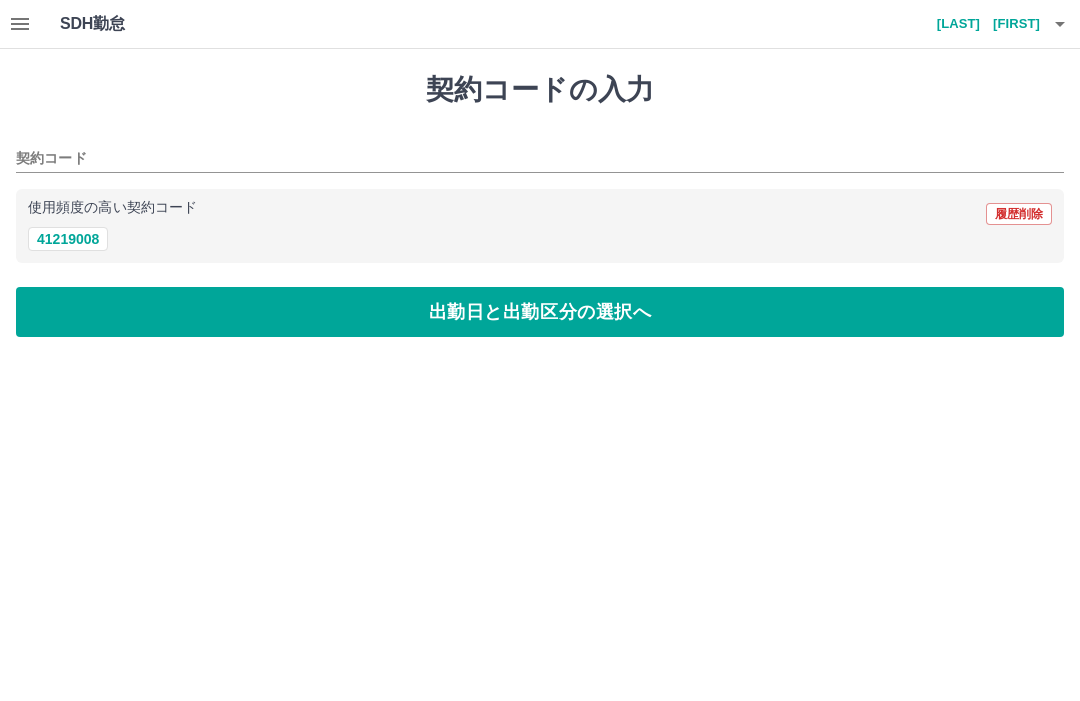 type on "********" 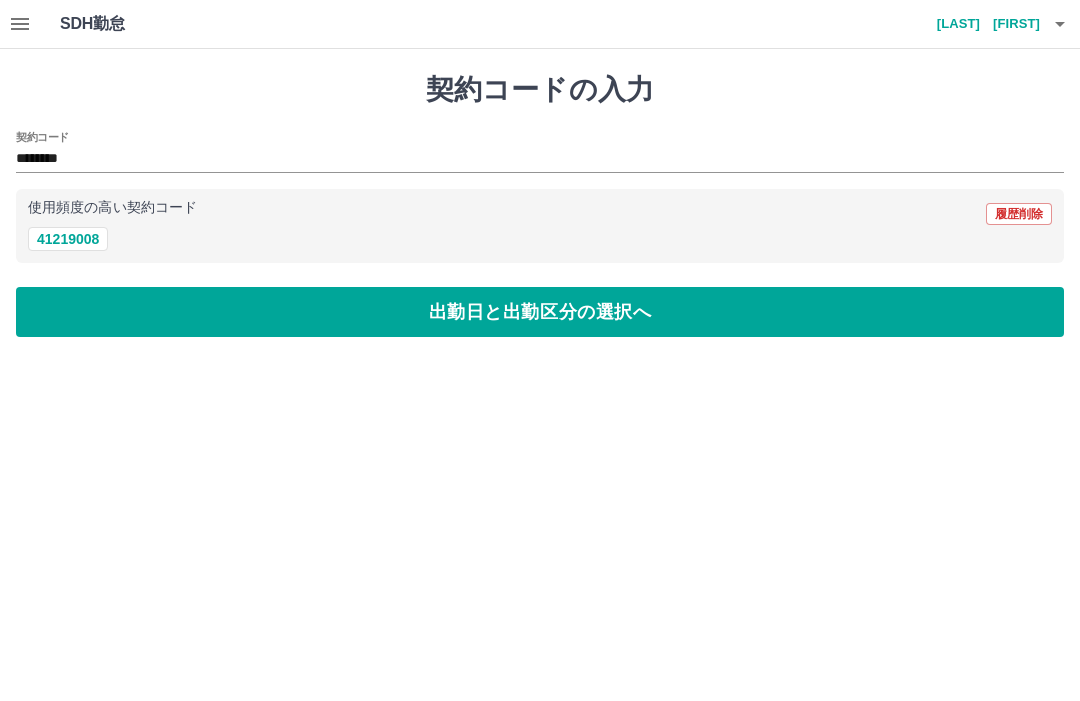 click on "出勤日と出勤区分の選択へ" at bounding box center [540, 312] 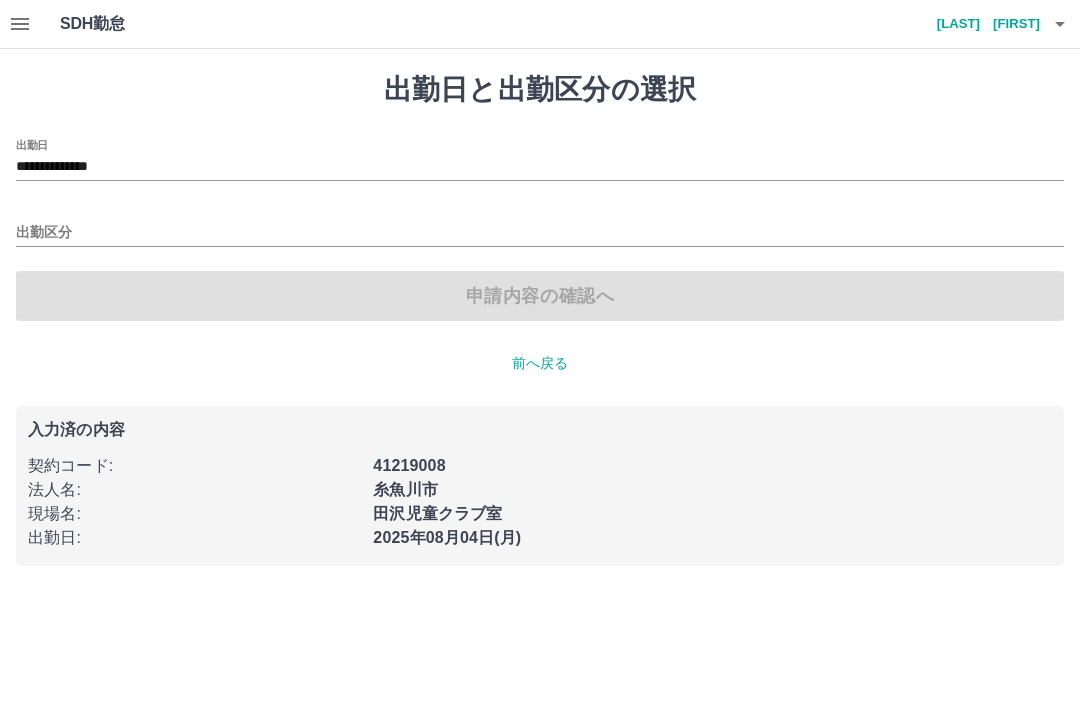 click on "出勤区分" at bounding box center (540, 233) 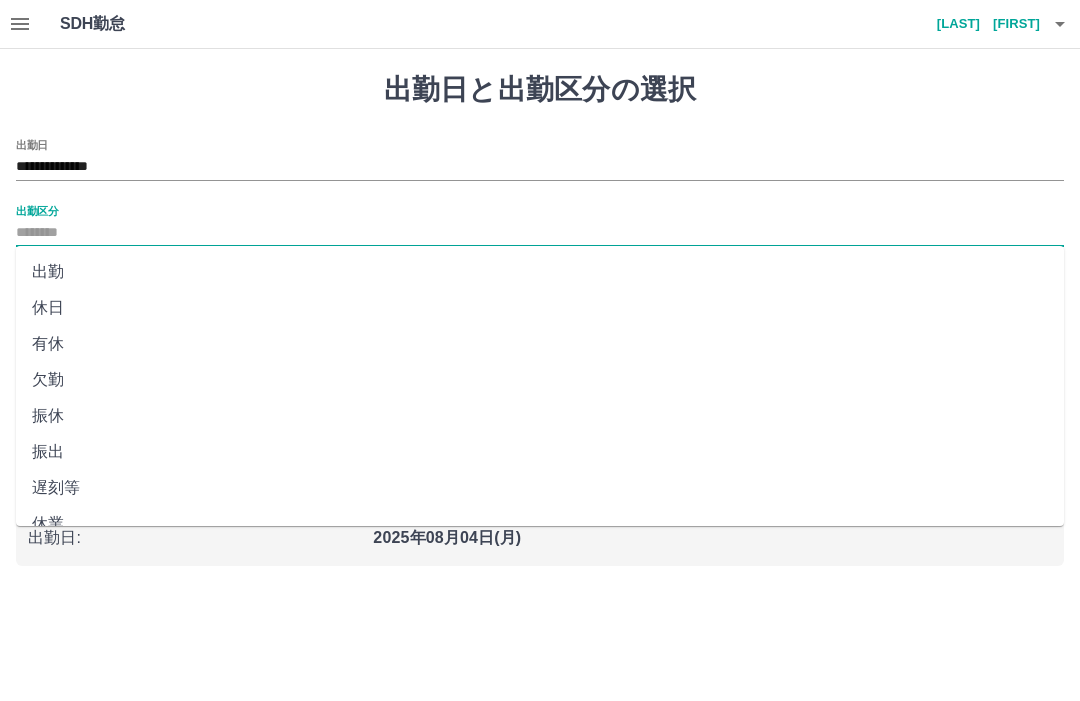 click on "出勤" at bounding box center (540, 272) 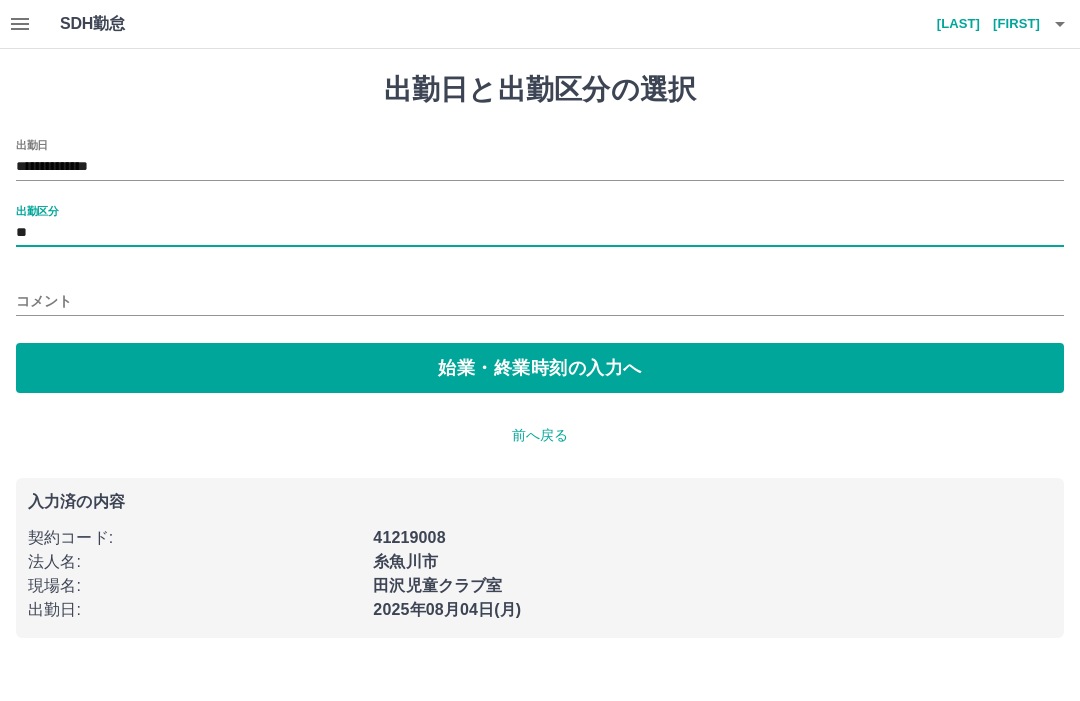 click on "始業・終業時刻の入力へ" at bounding box center (540, 368) 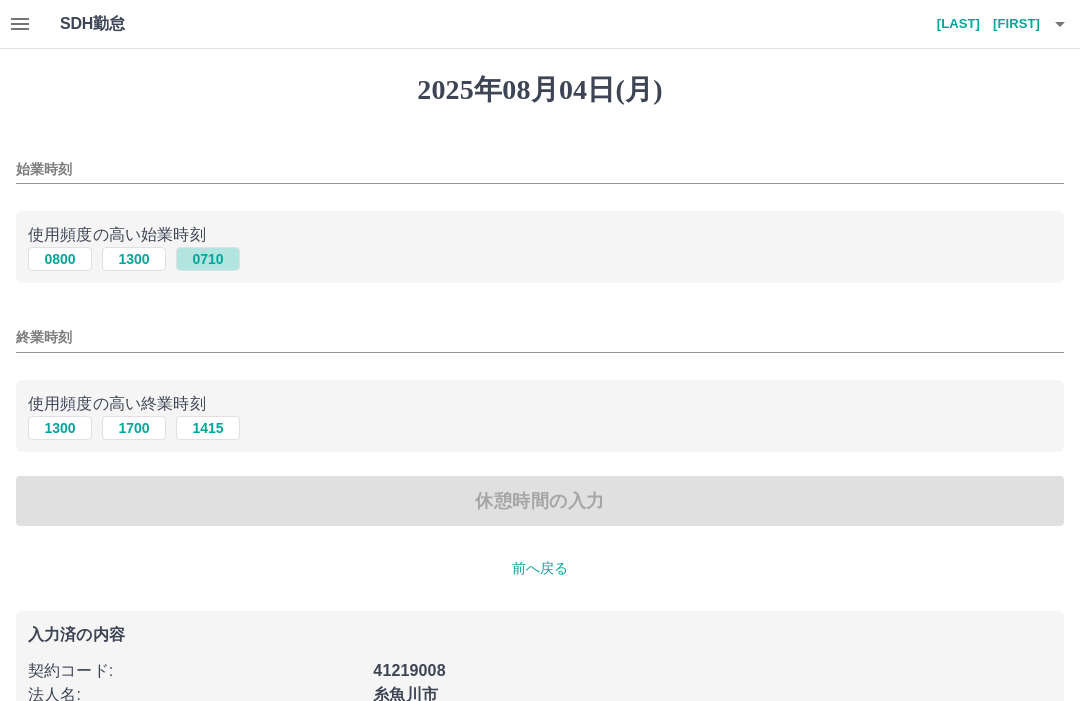 click on "0710" at bounding box center (208, 259) 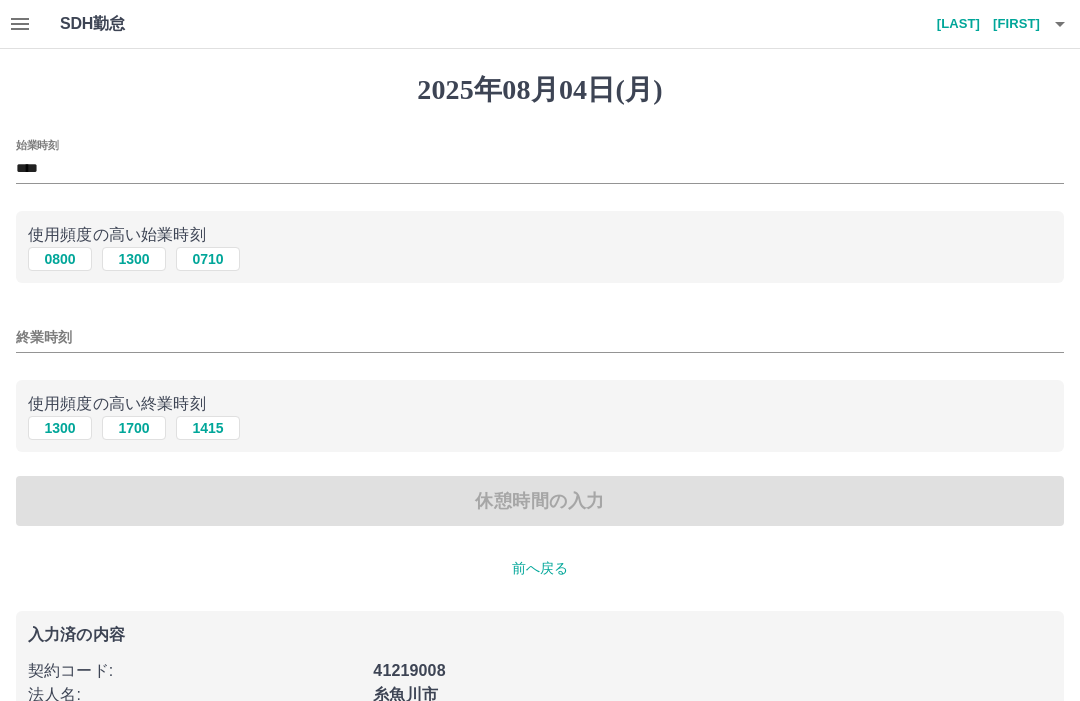 click on "終業時刻" at bounding box center (540, 337) 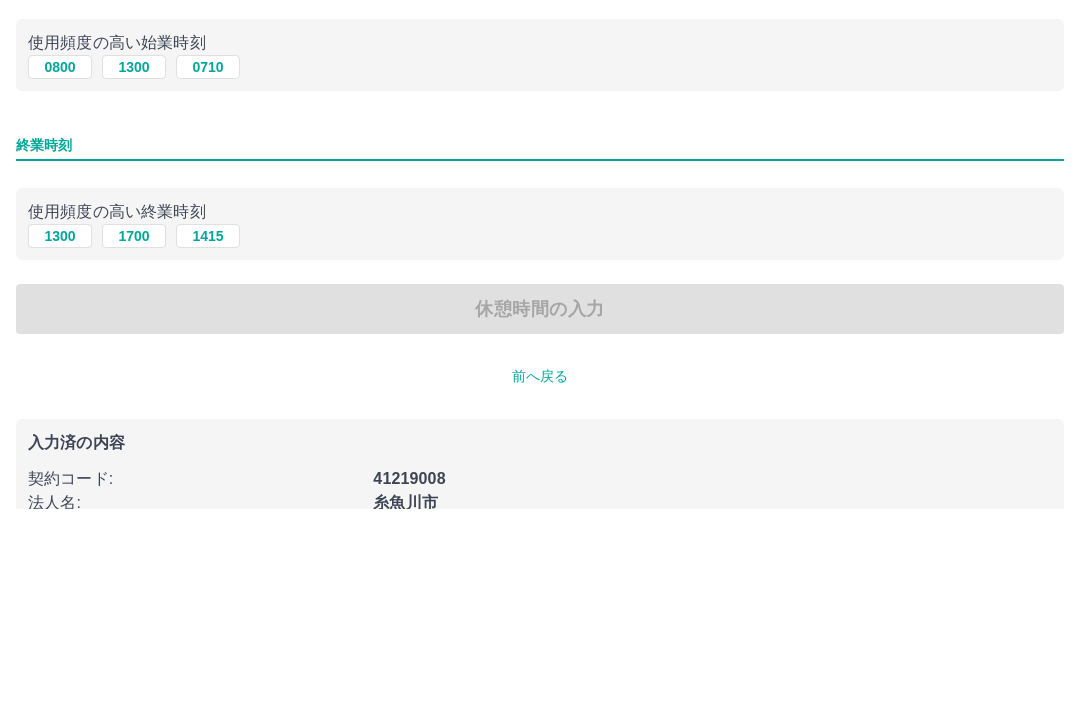 click on "1300" at bounding box center (60, 428) 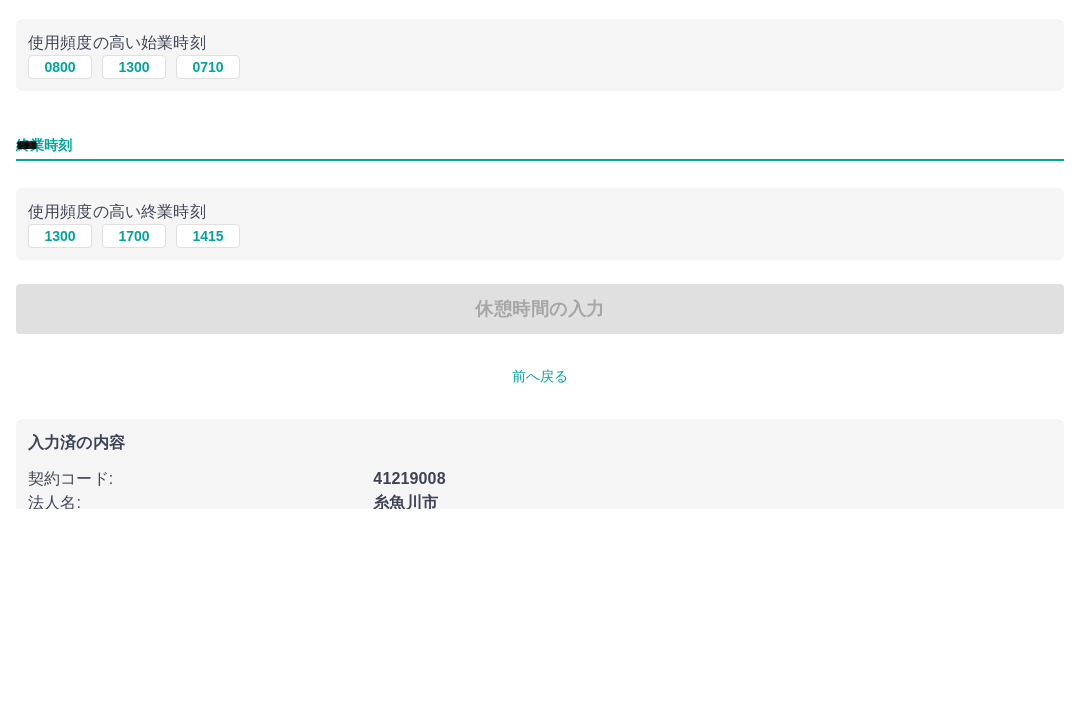 scroll, scrollTop: 120, scrollLeft: 0, axis: vertical 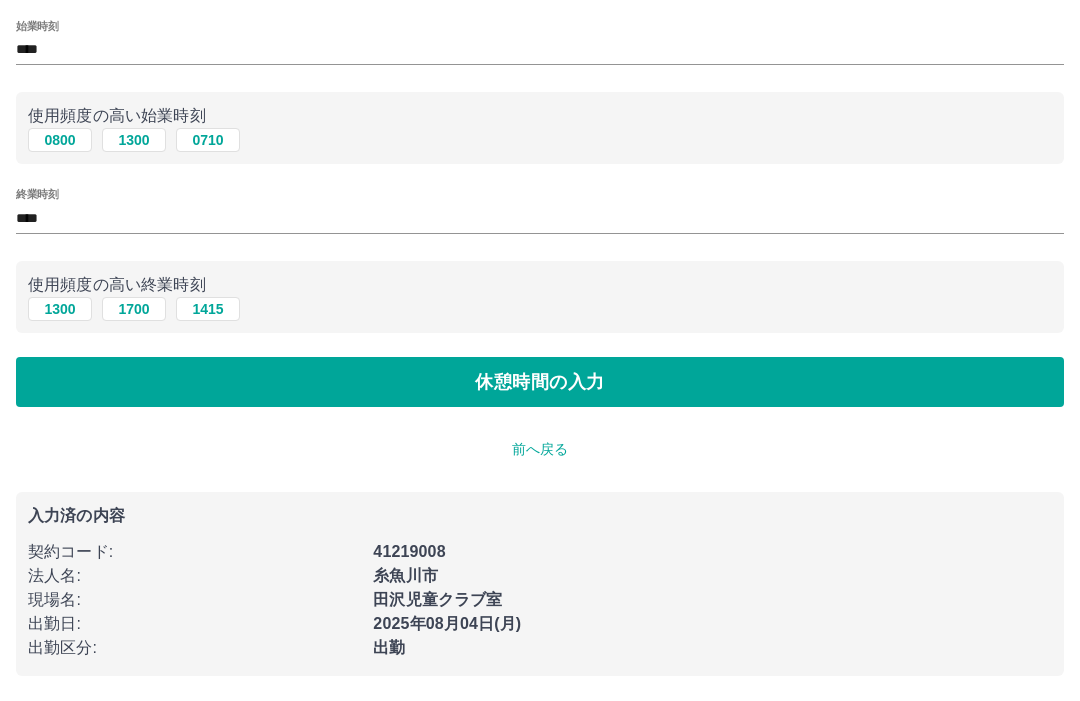 click on "休憩時間の入力" at bounding box center (540, 383) 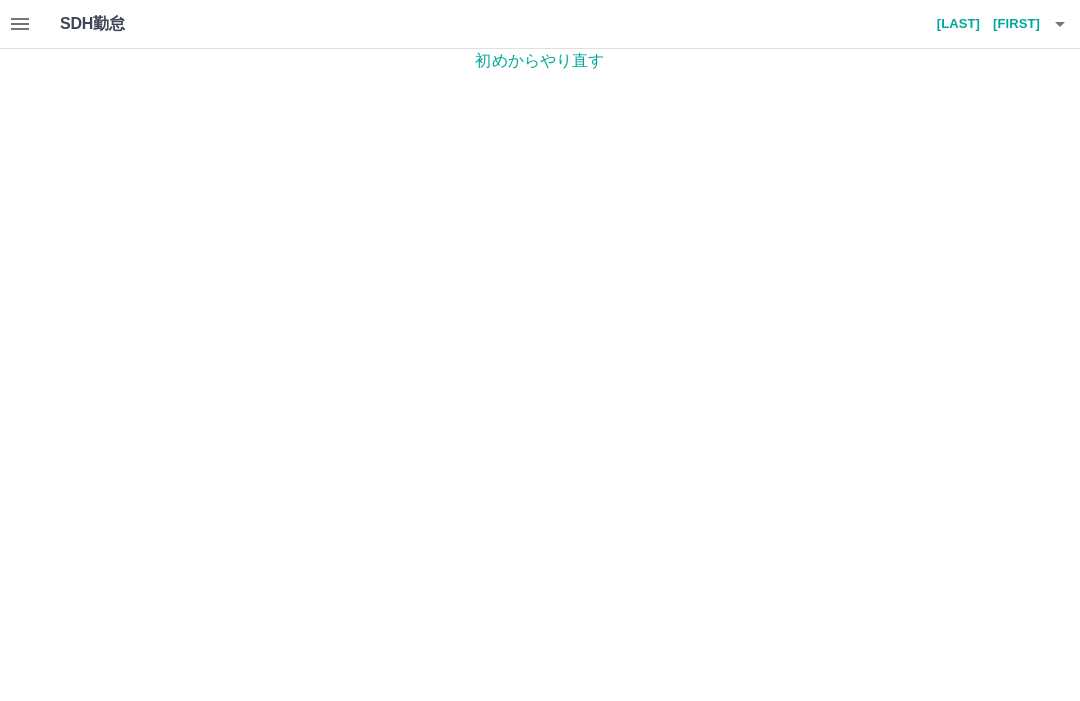 scroll, scrollTop: 0, scrollLeft: 0, axis: both 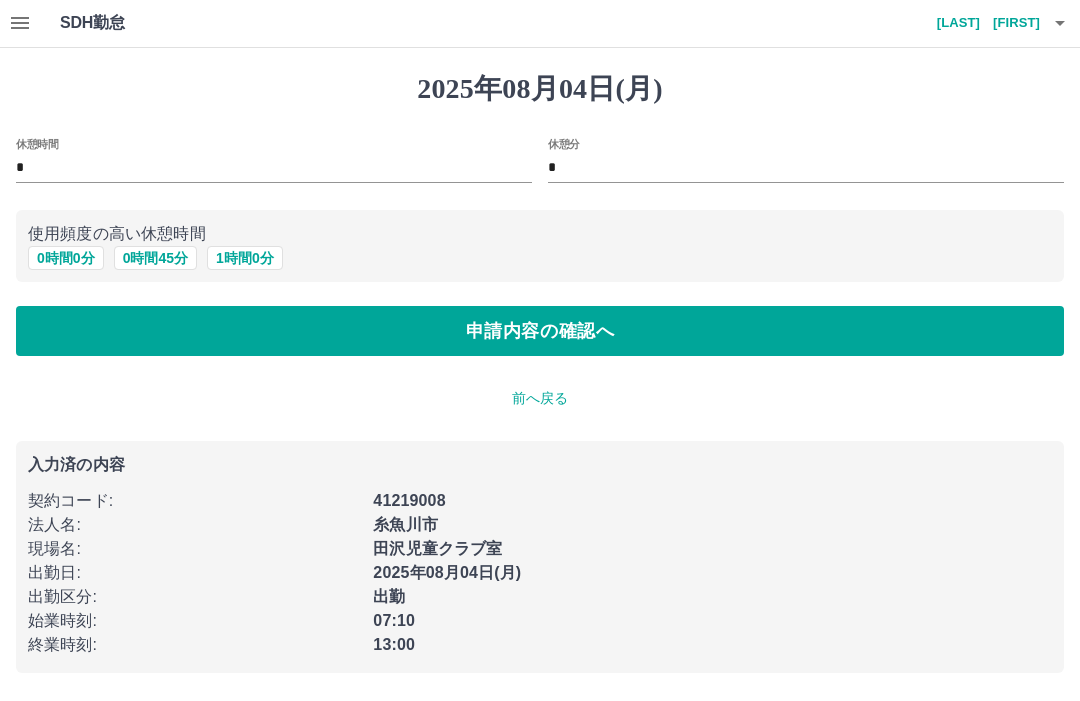 click on "申請内容の確認へ" at bounding box center (540, 332) 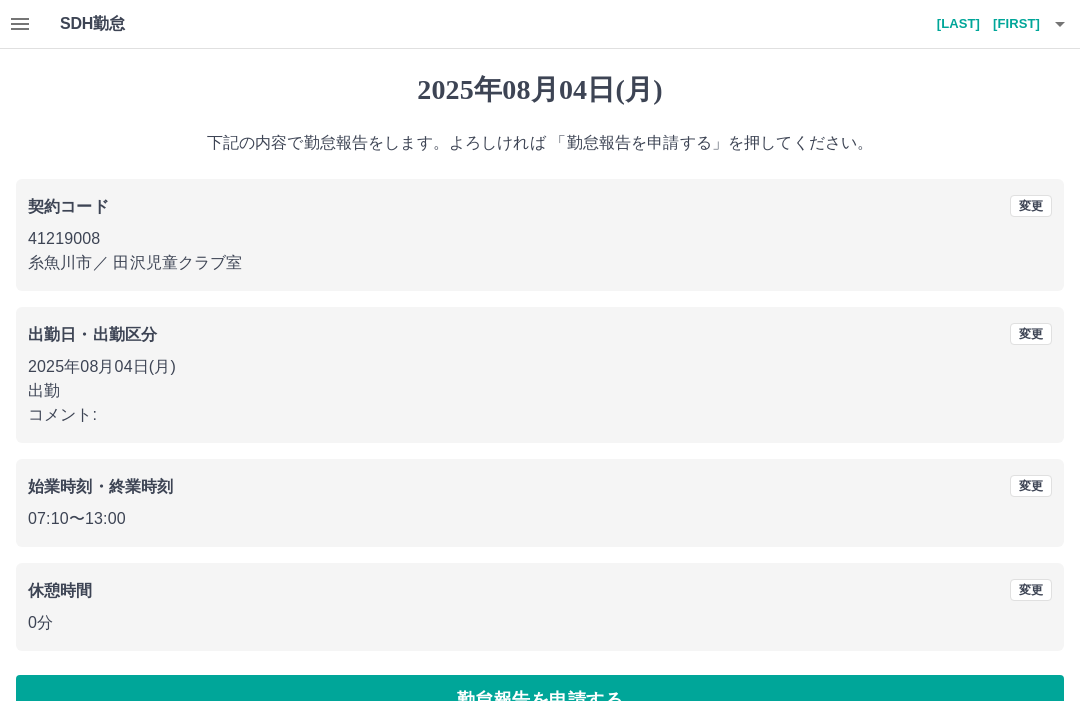 scroll, scrollTop: 47, scrollLeft: 0, axis: vertical 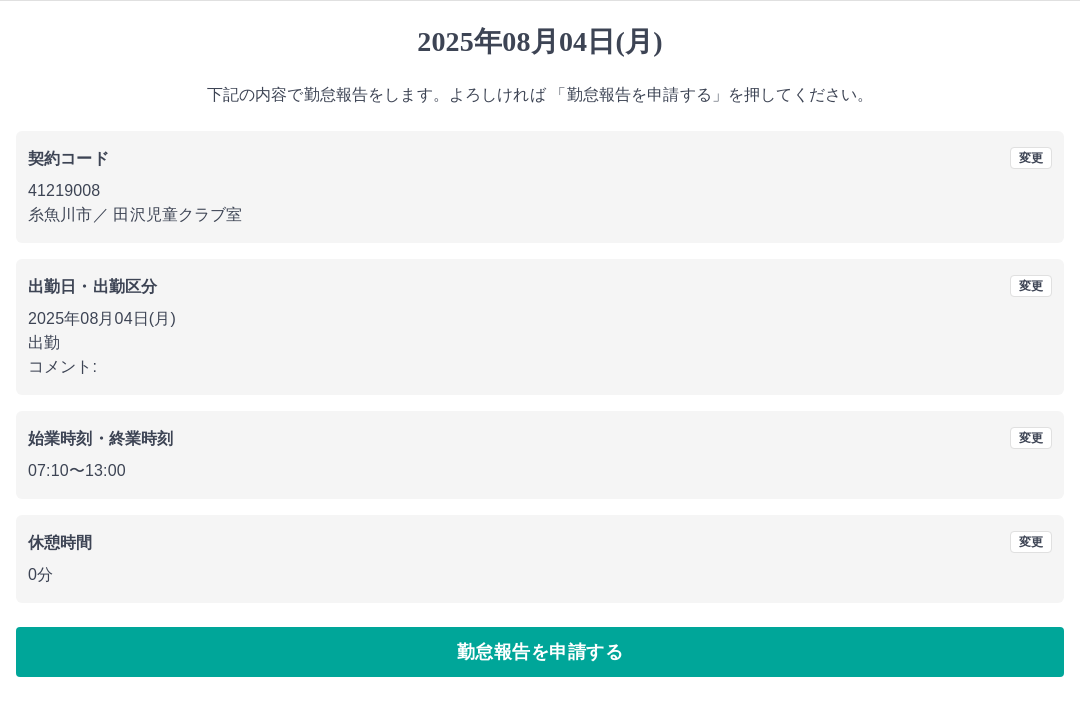click on "勤怠報告を申請する" at bounding box center (540, 653) 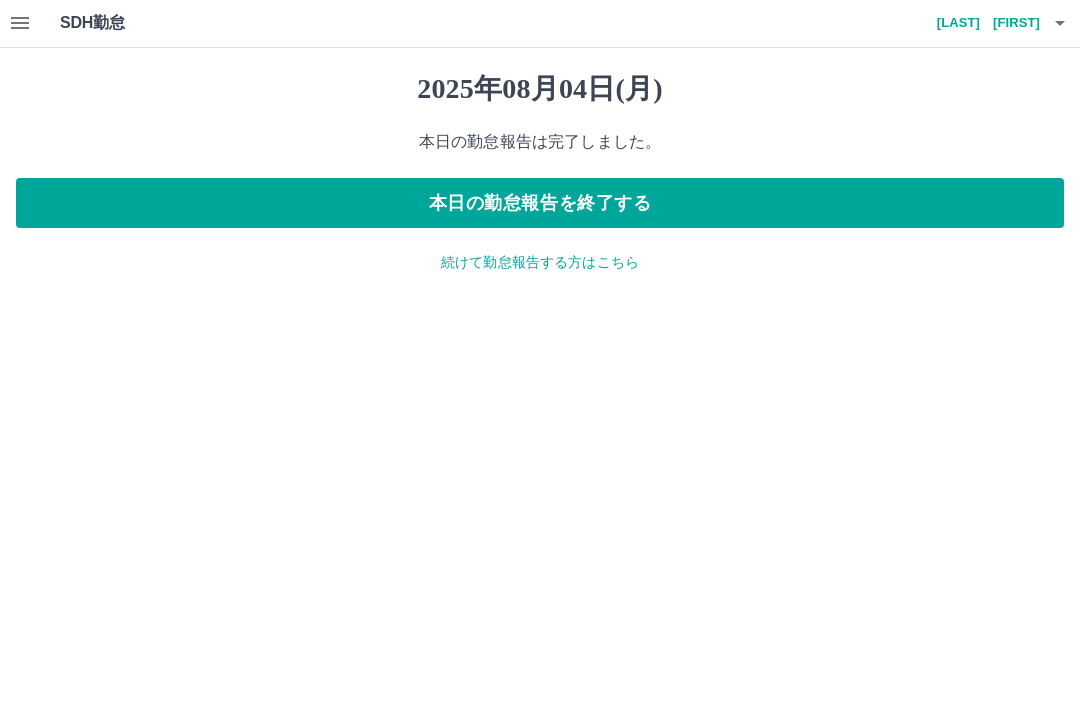 click on "本日の勤怠報告を終了する" at bounding box center [540, 204] 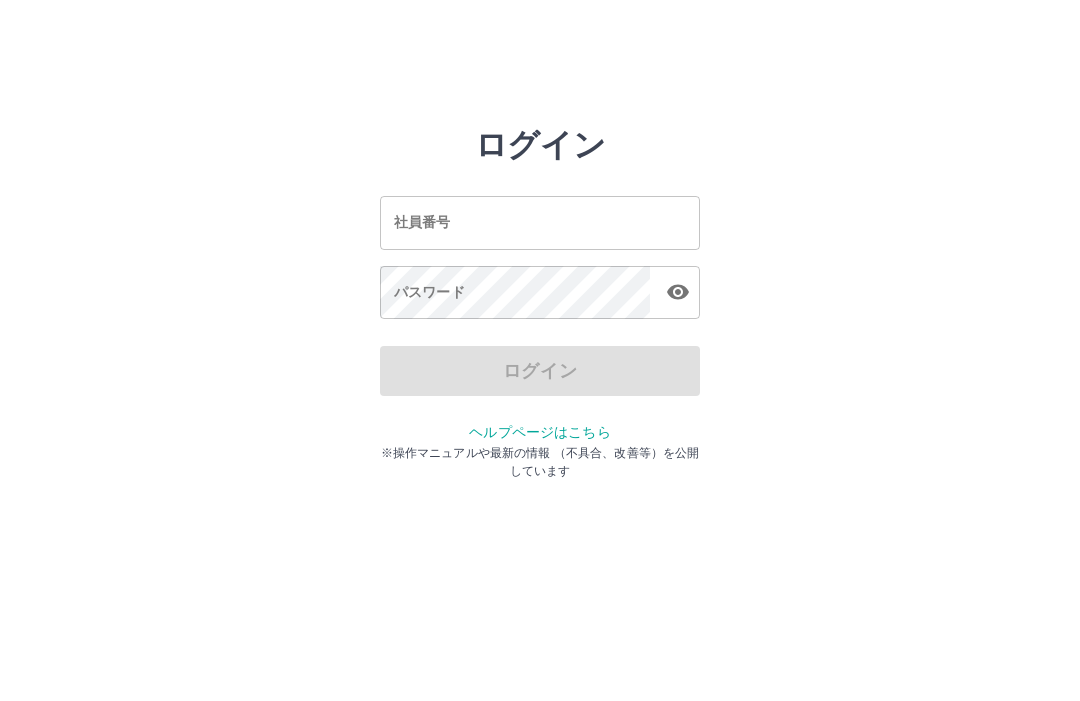 scroll, scrollTop: 0, scrollLeft: 0, axis: both 